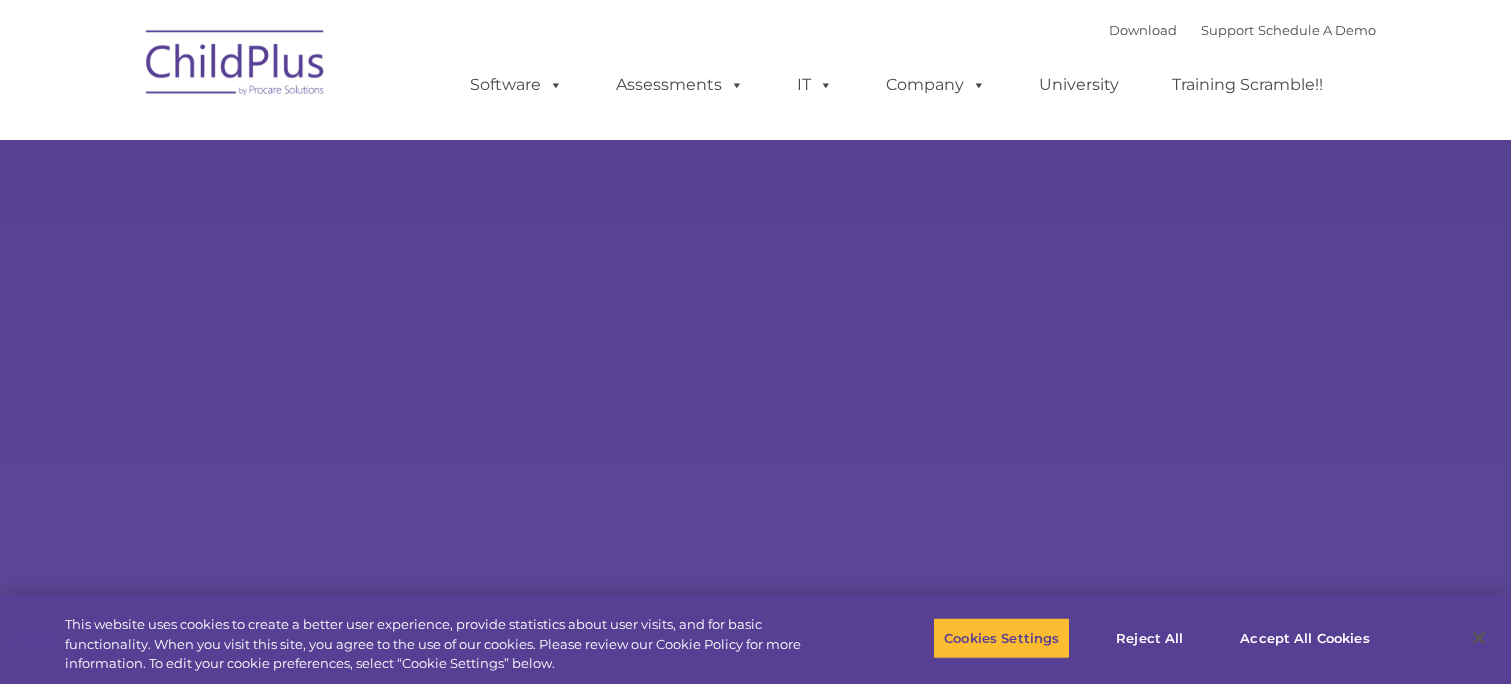 scroll, scrollTop: 0, scrollLeft: 0, axis: both 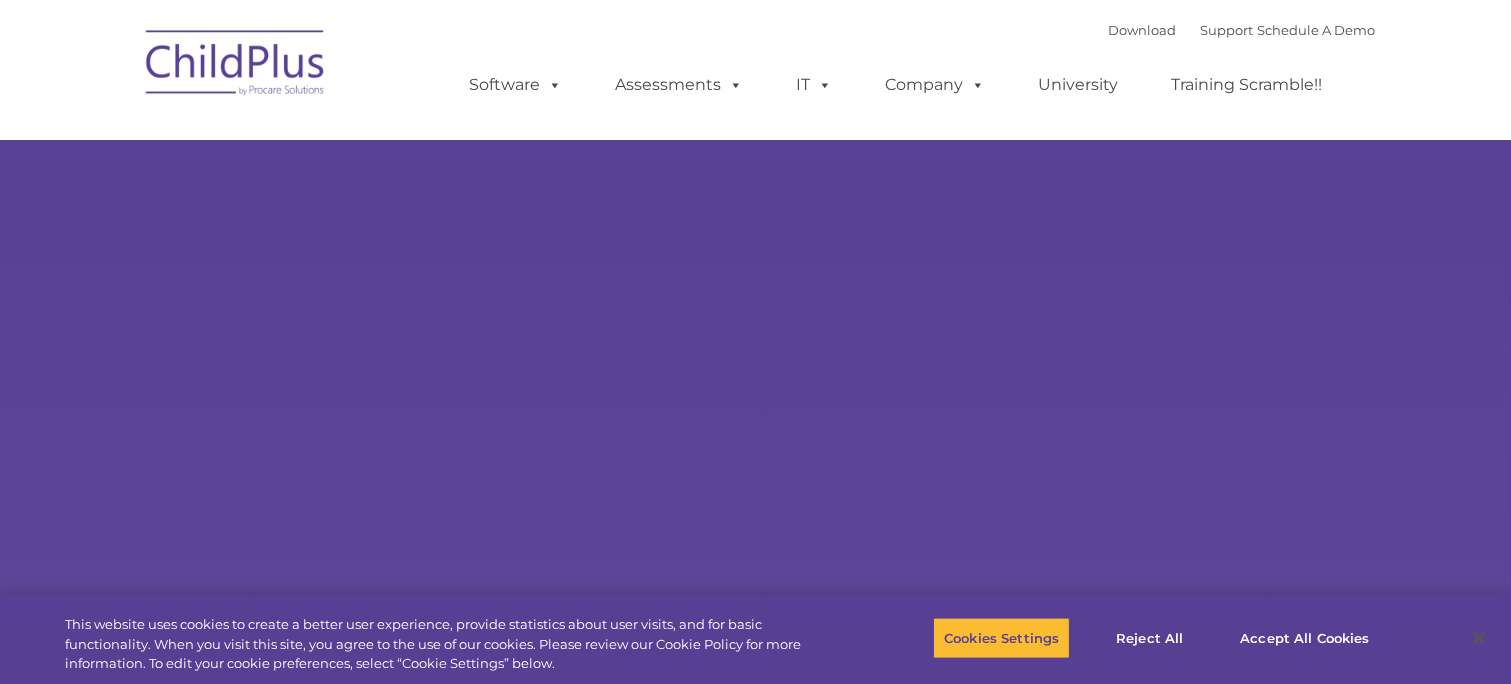 select on "MEDIUM" 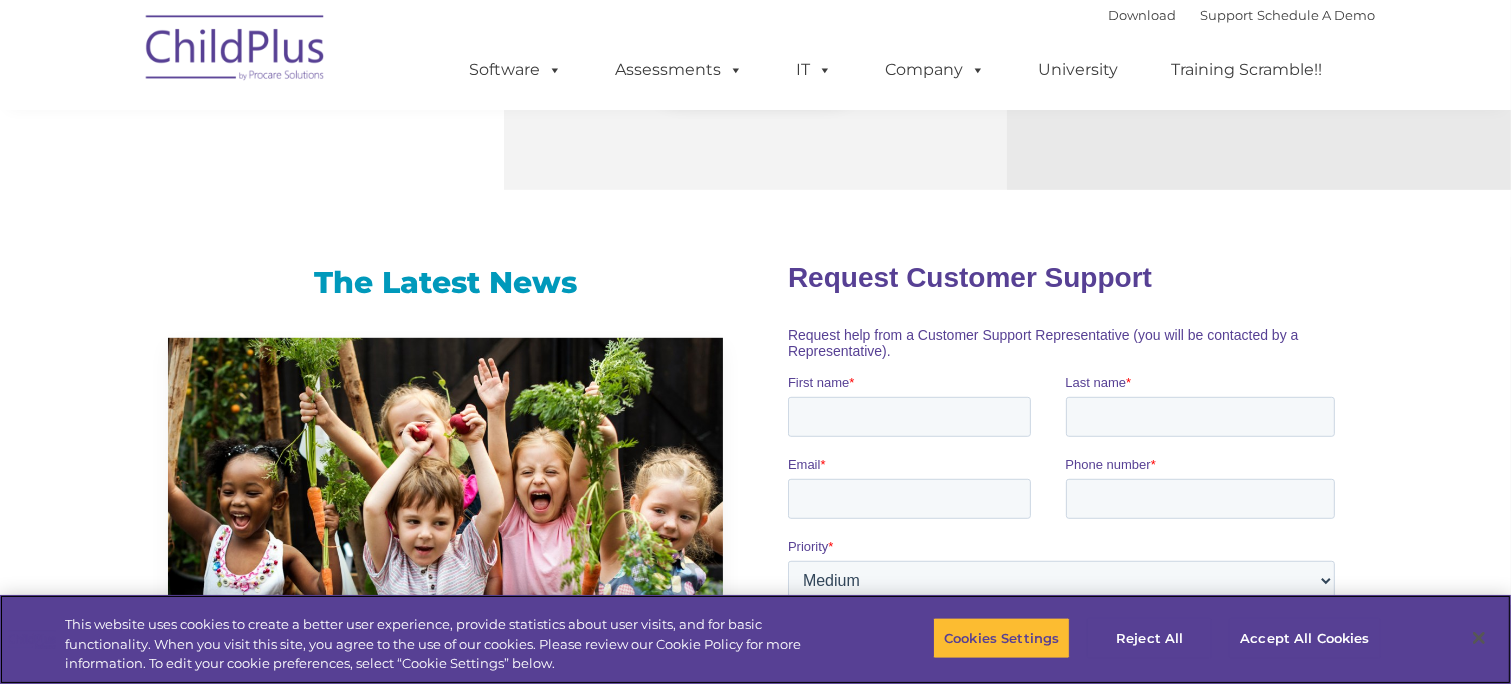 scroll, scrollTop: 1136, scrollLeft: 0, axis: vertical 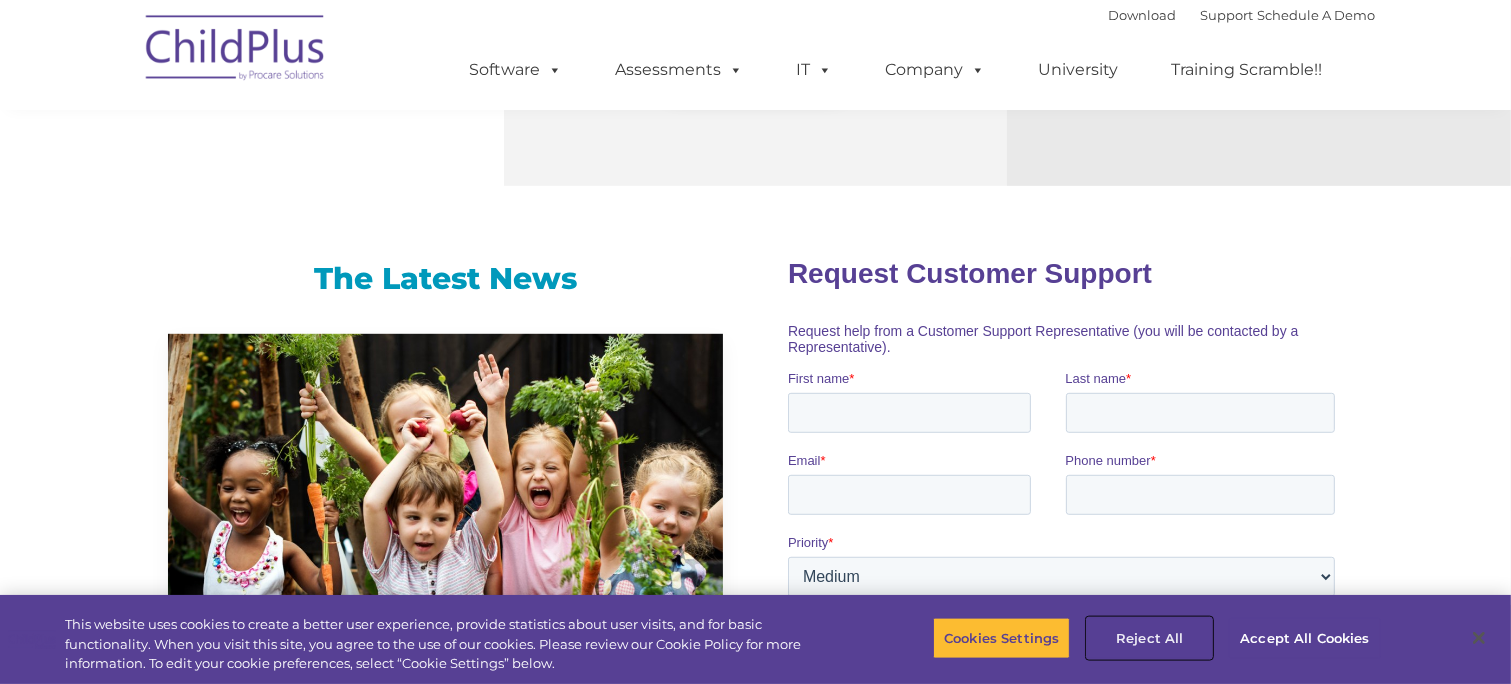 click on "Reject All" at bounding box center [1149, 638] 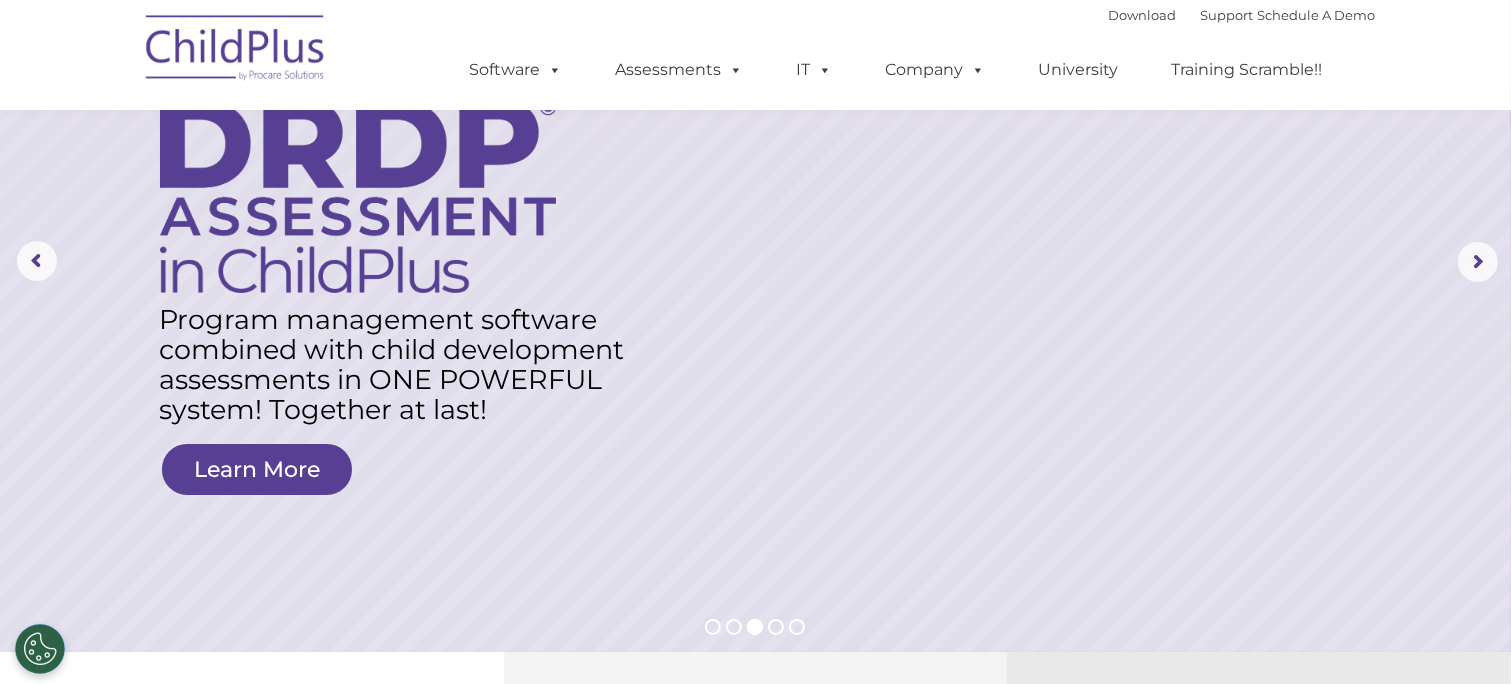 scroll, scrollTop: 0, scrollLeft: 0, axis: both 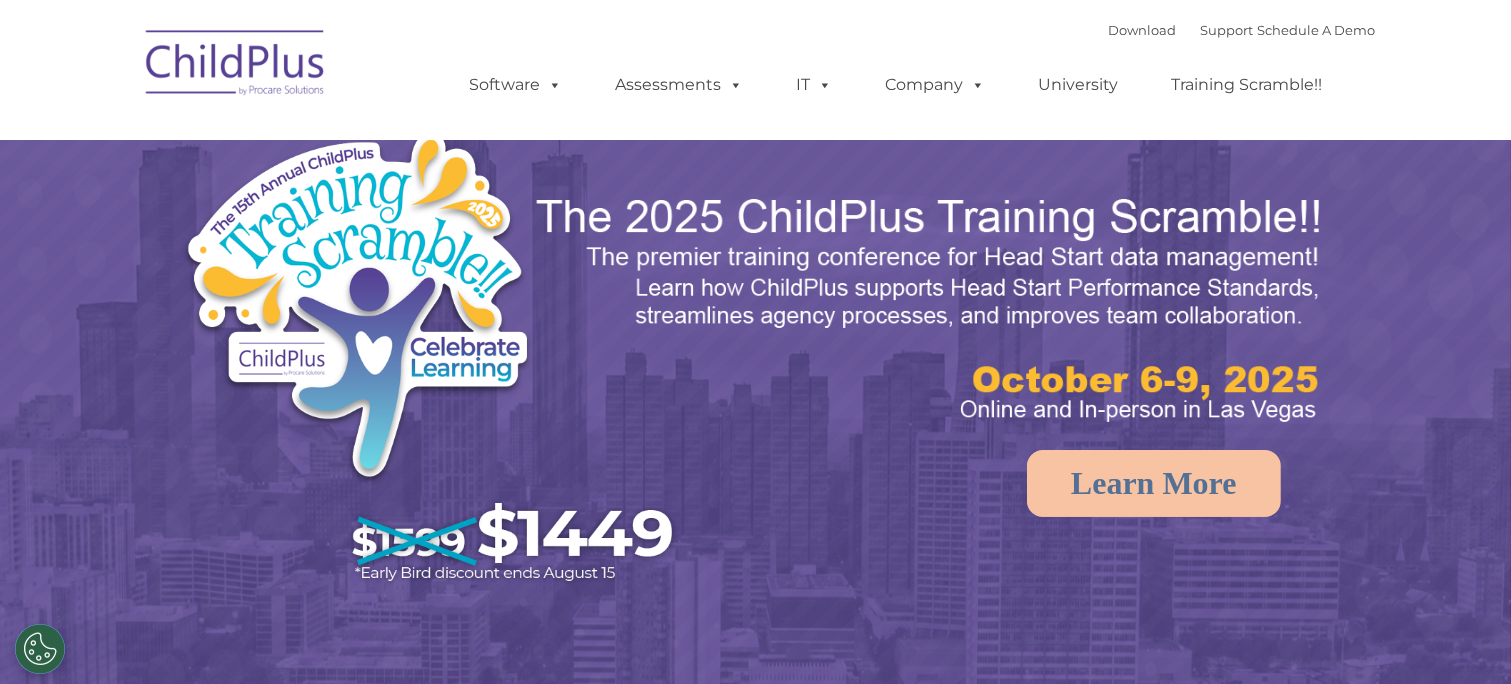 select on "MEDIUM" 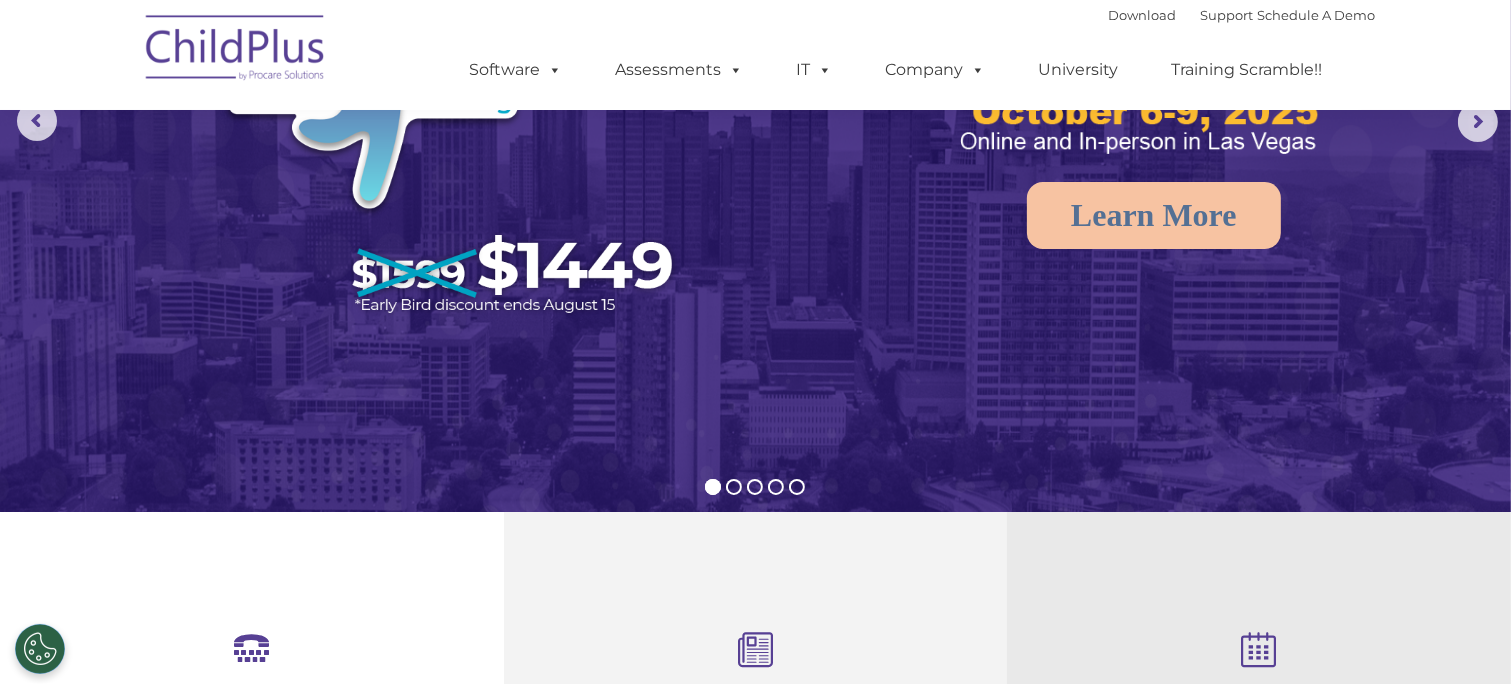 scroll, scrollTop: 0, scrollLeft: 0, axis: both 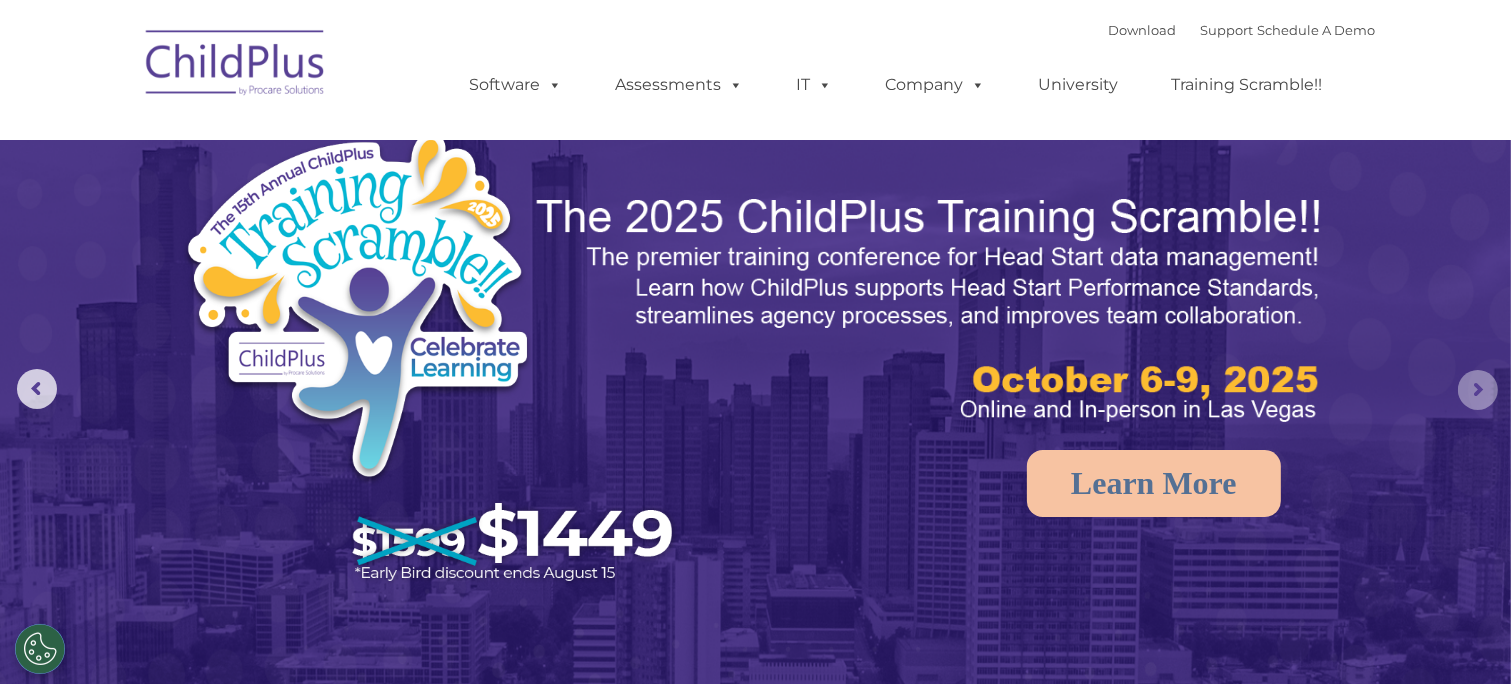 click 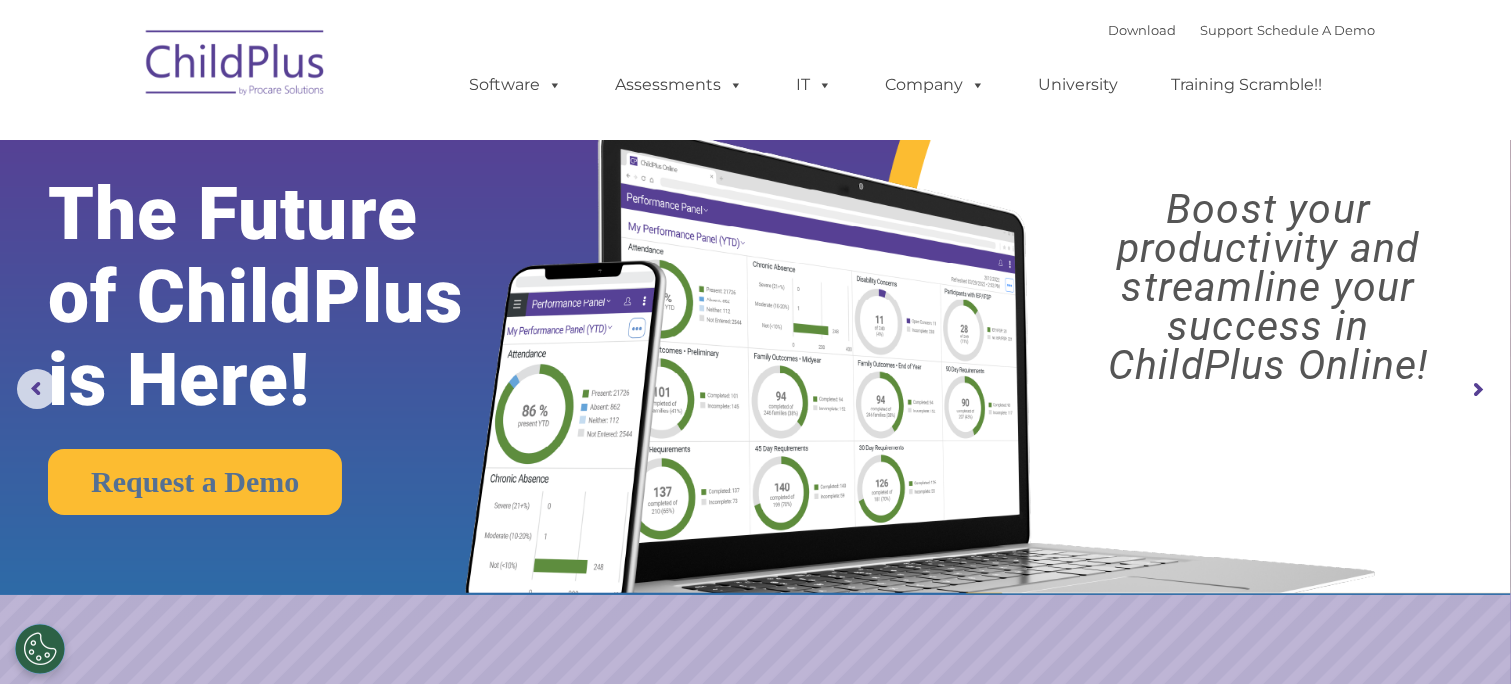 click 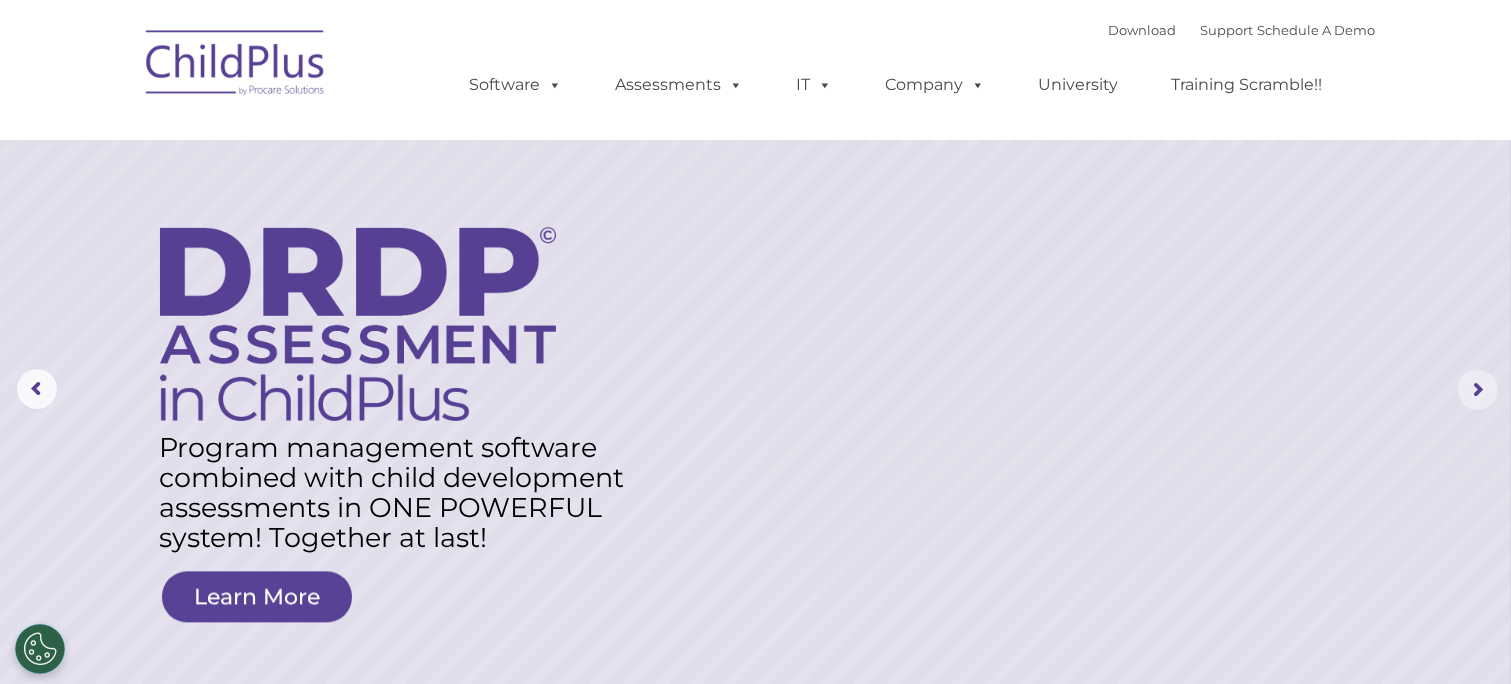 click 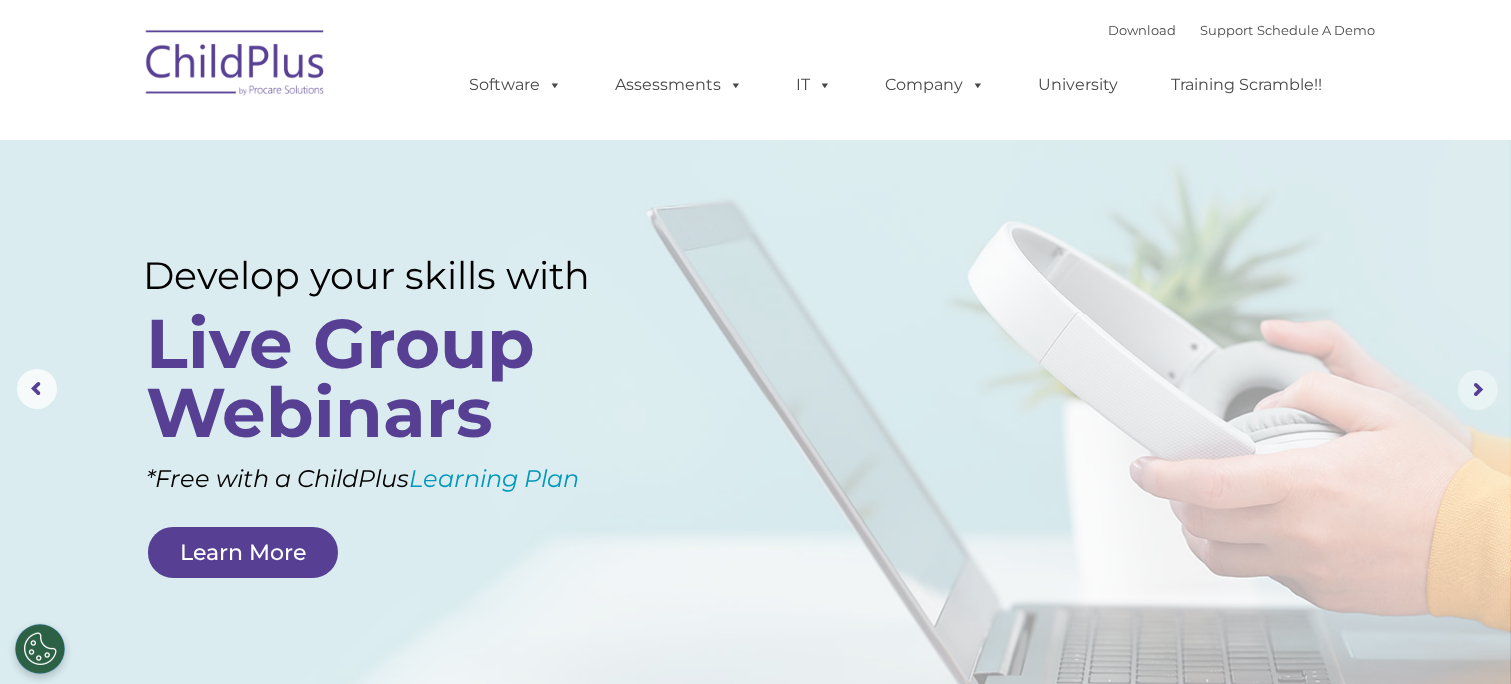 click 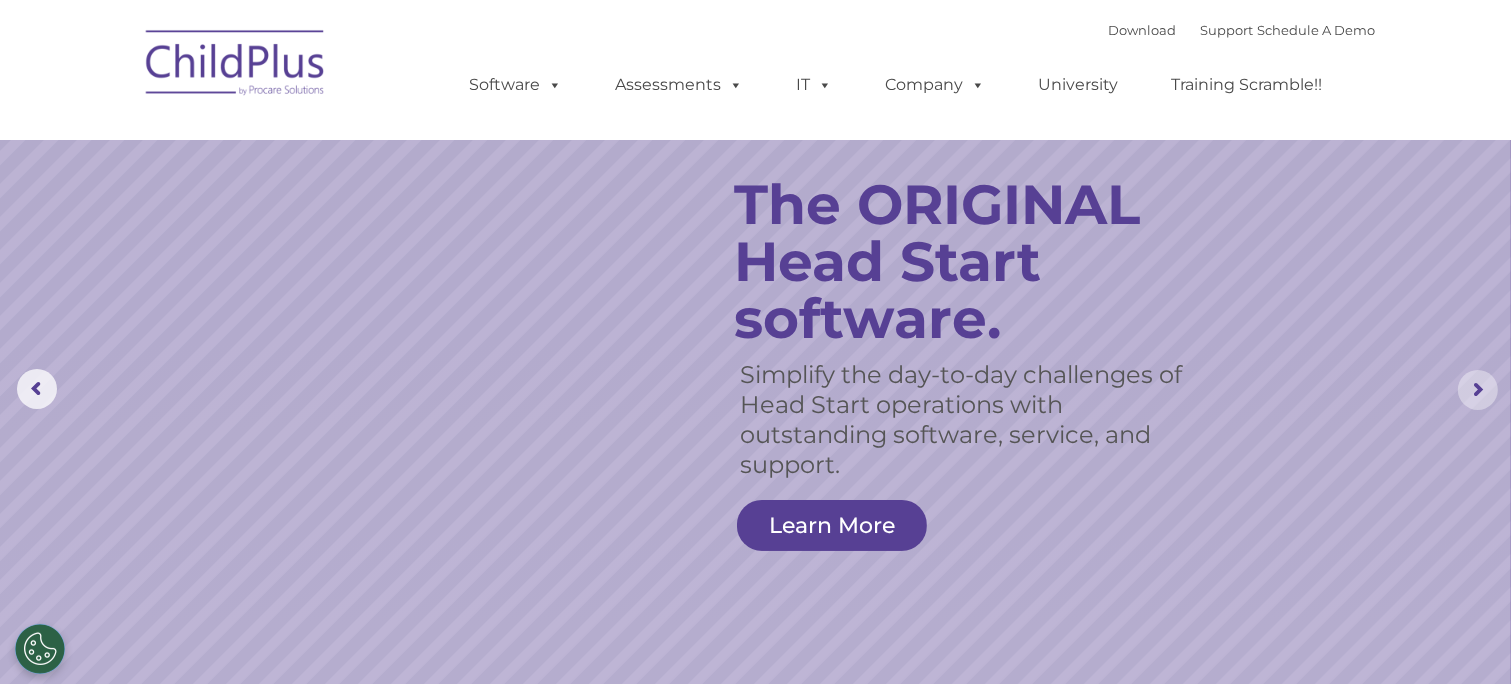 click 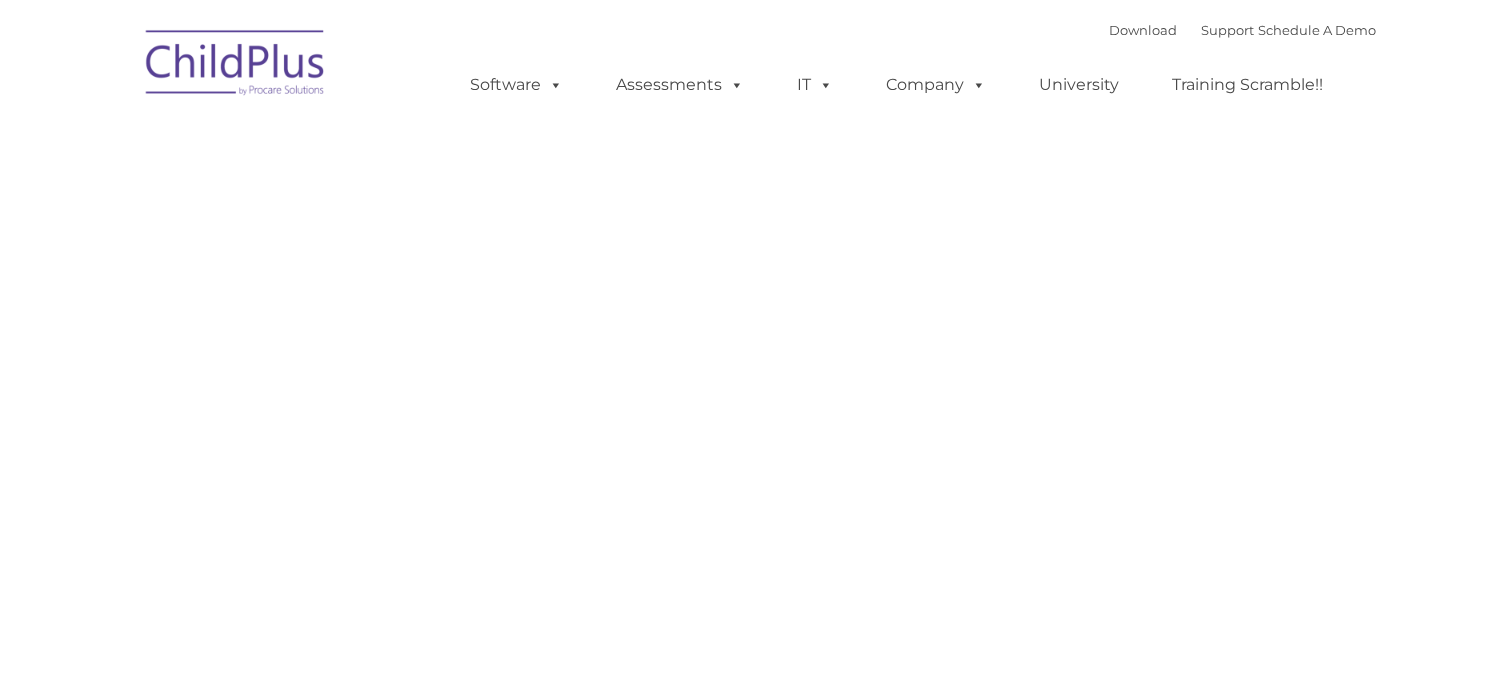 scroll, scrollTop: 0, scrollLeft: 0, axis: both 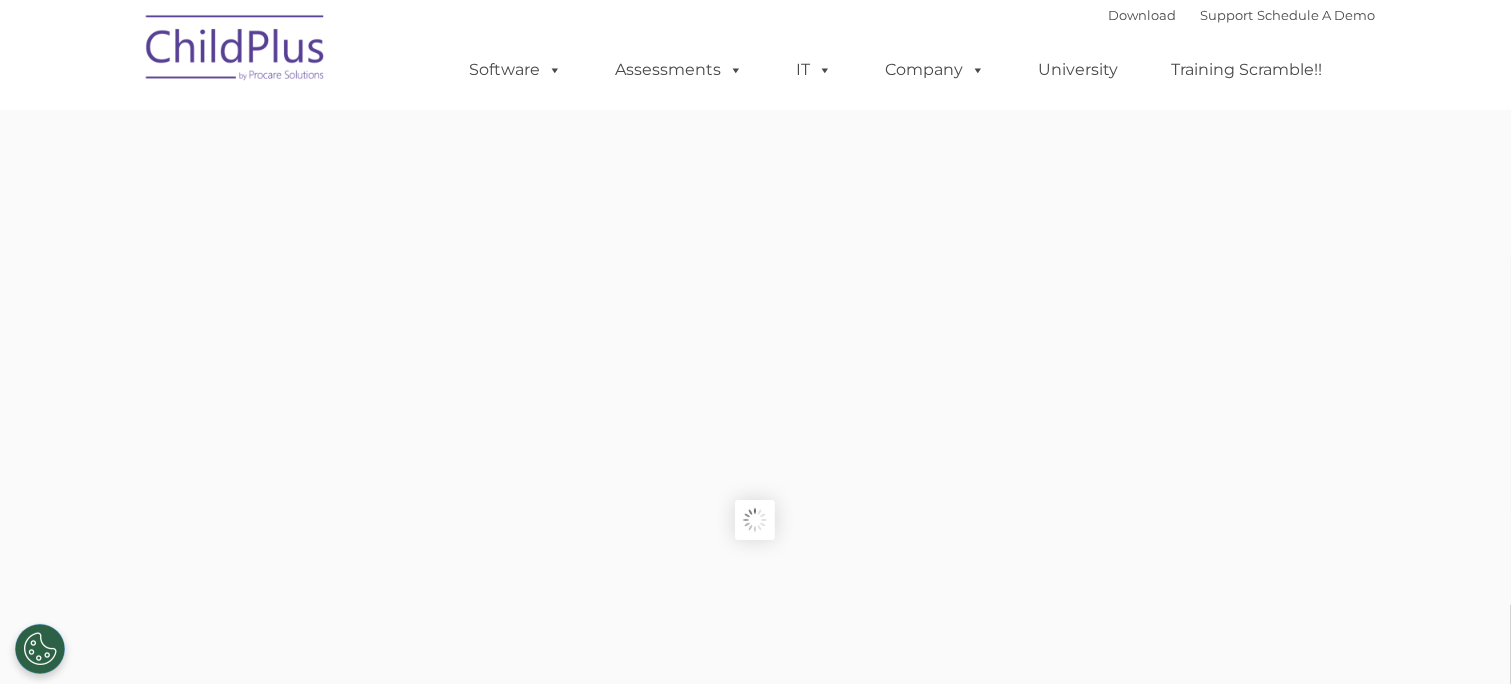 type on "" 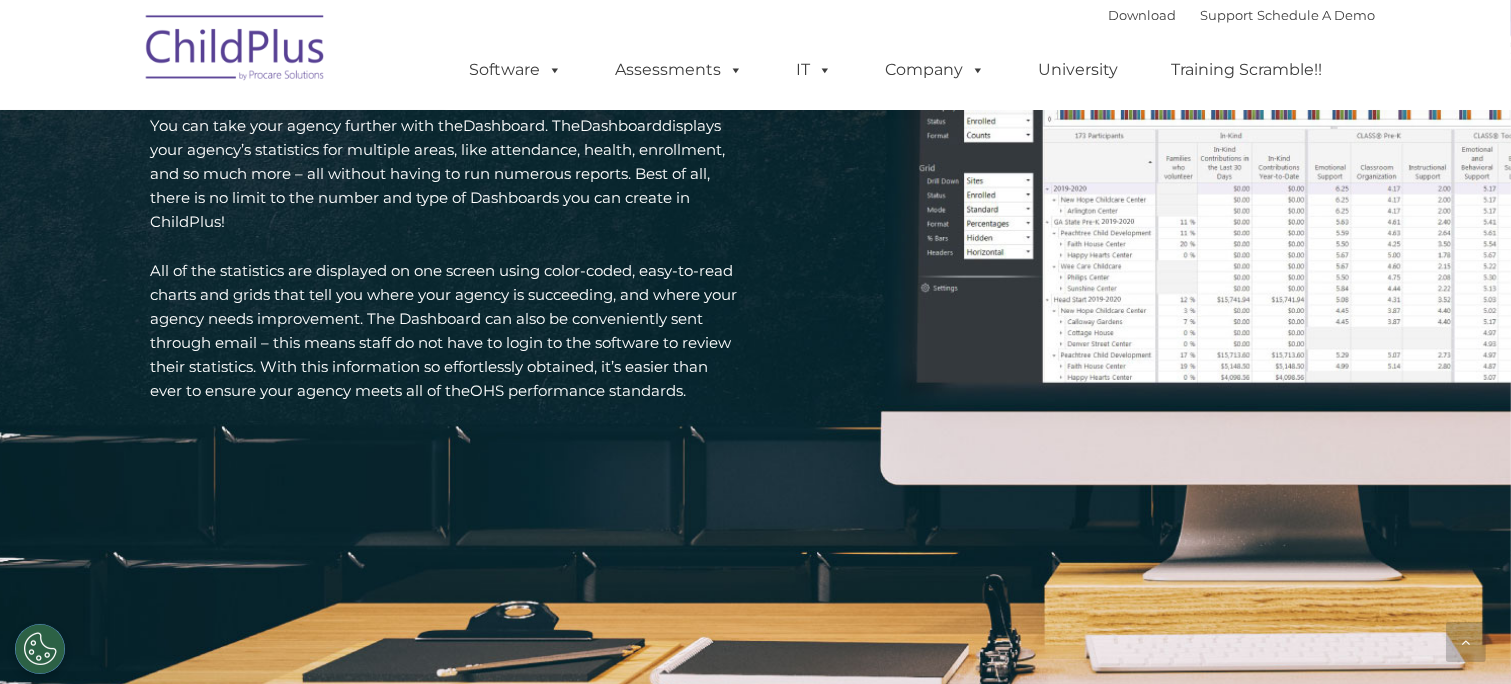 scroll, scrollTop: 2981, scrollLeft: 0, axis: vertical 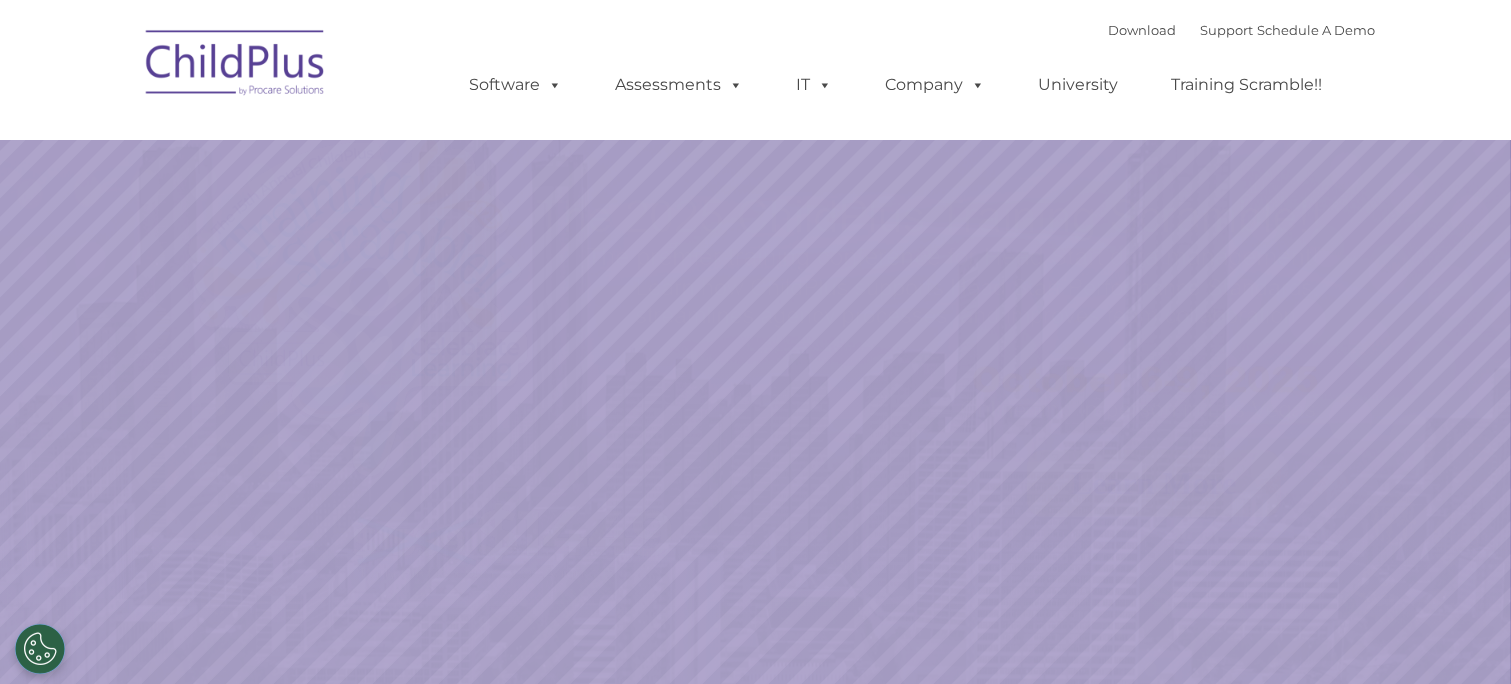 select on "MEDIUM" 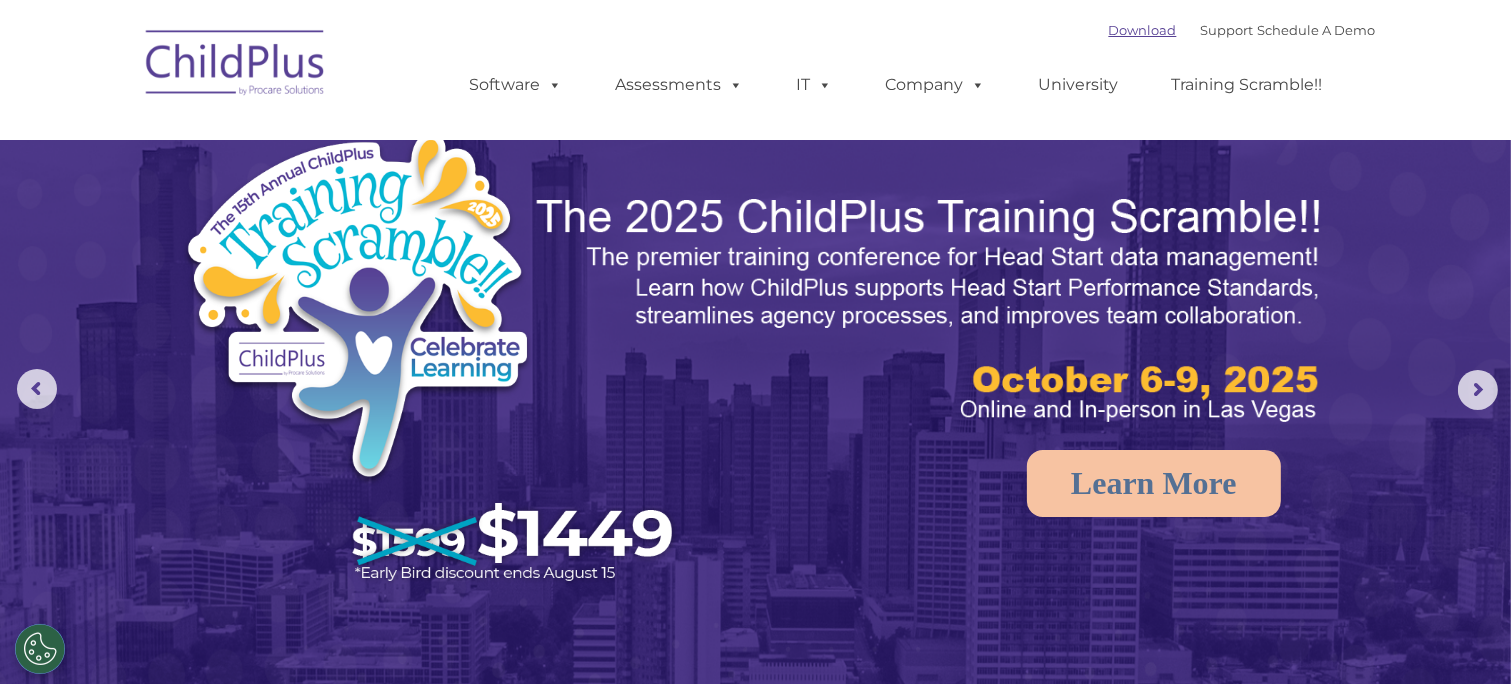 click on "Download" at bounding box center (1143, 30) 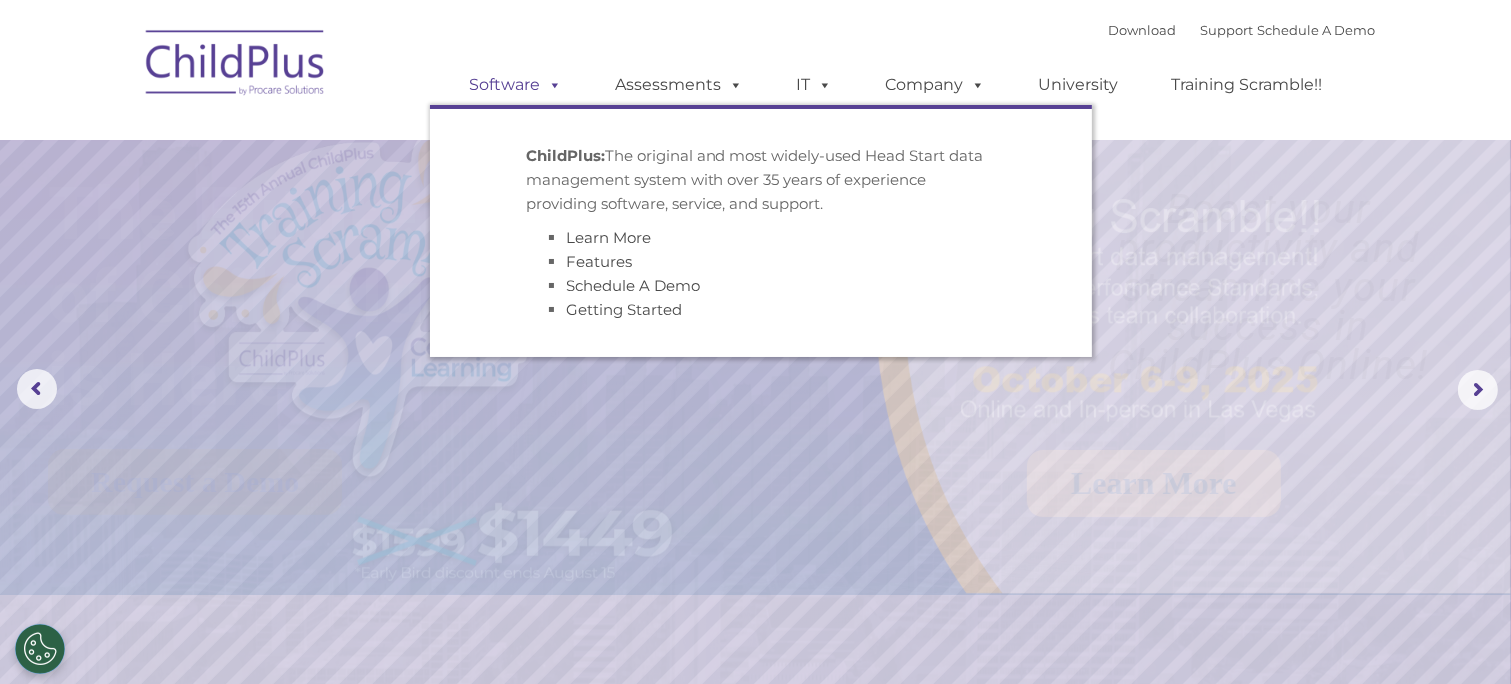 click on "Software" at bounding box center (516, 85) 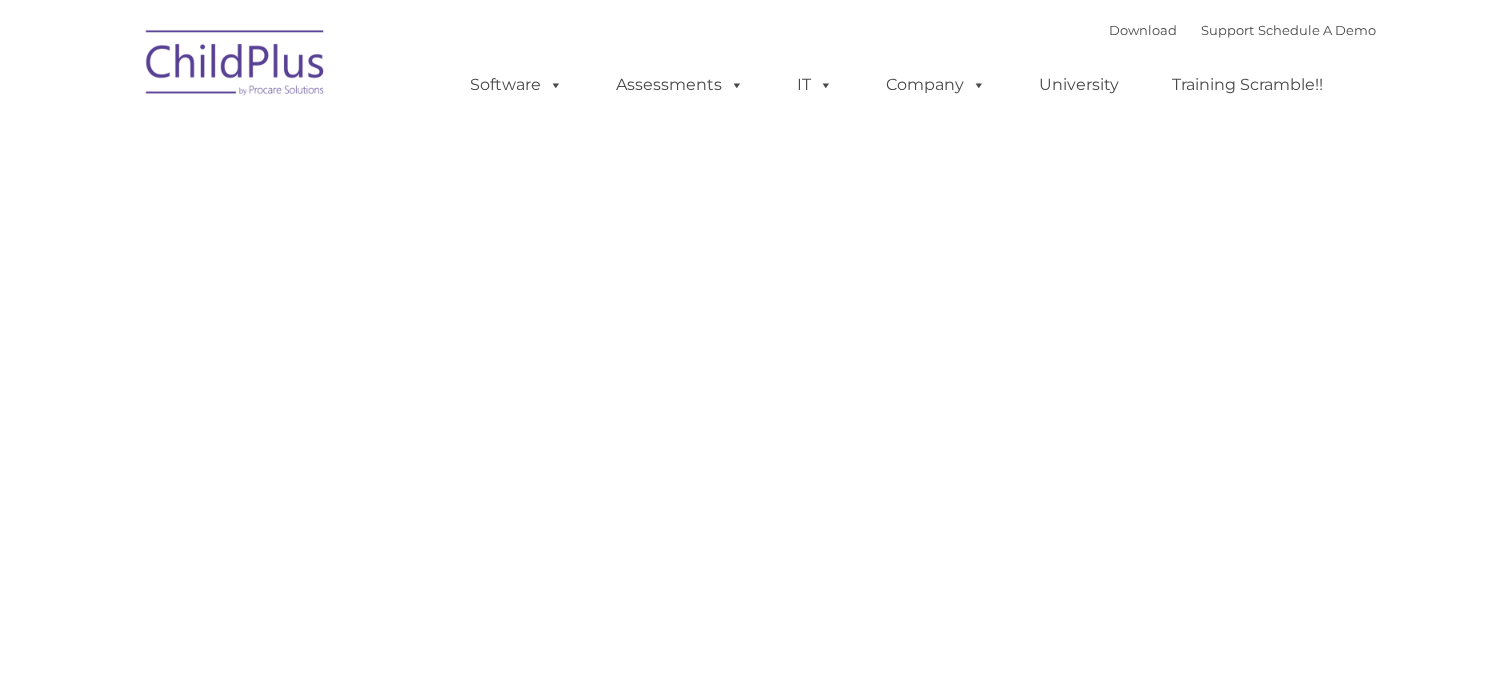 scroll, scrollTop: 0, scrollLeft: 0, axis: both 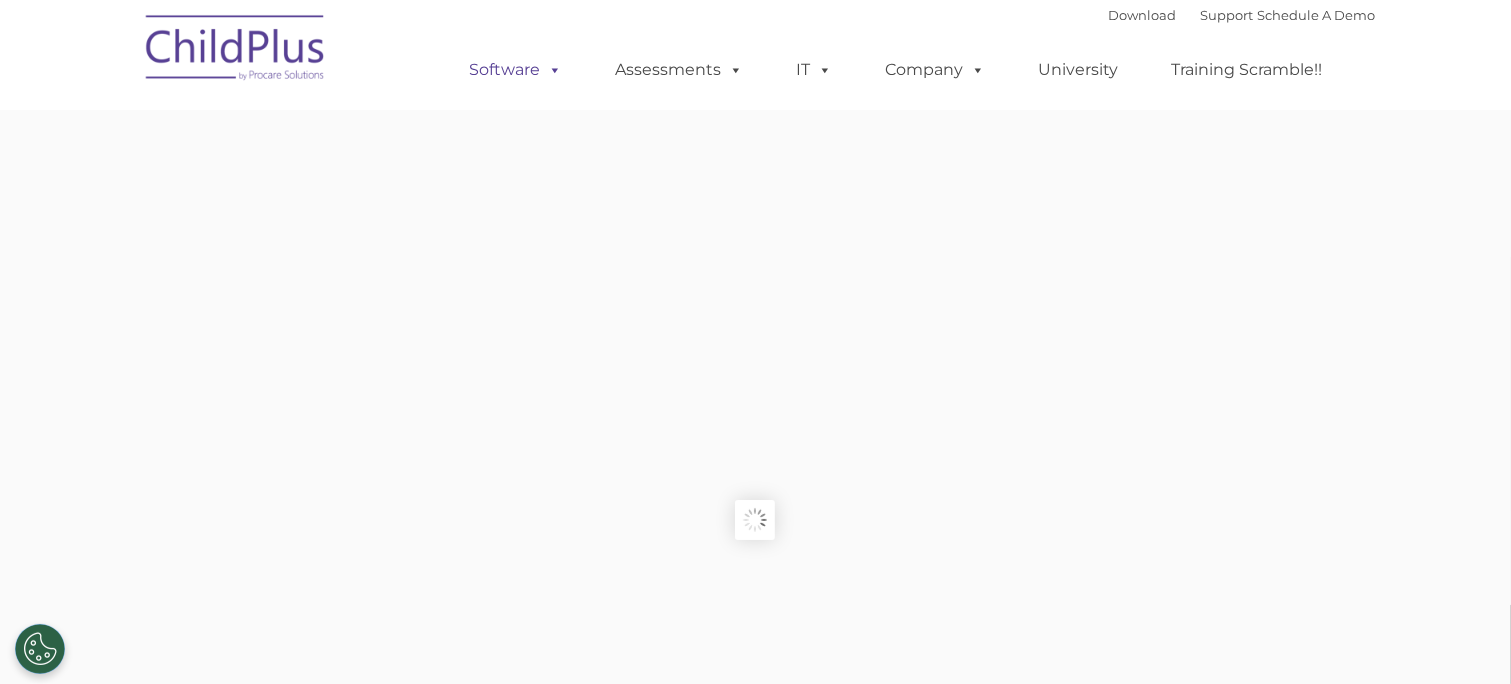 type on "" 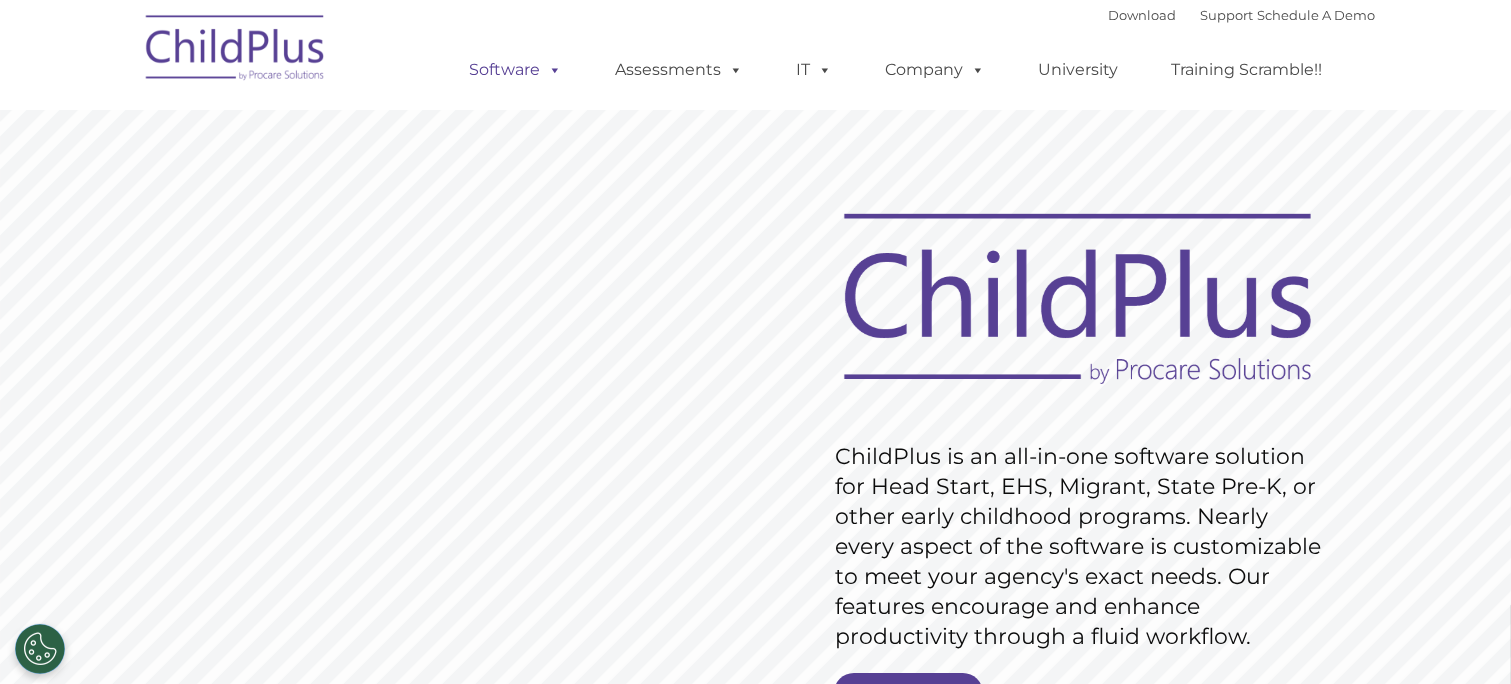 click on "Software" at bounding box center [516, 70] 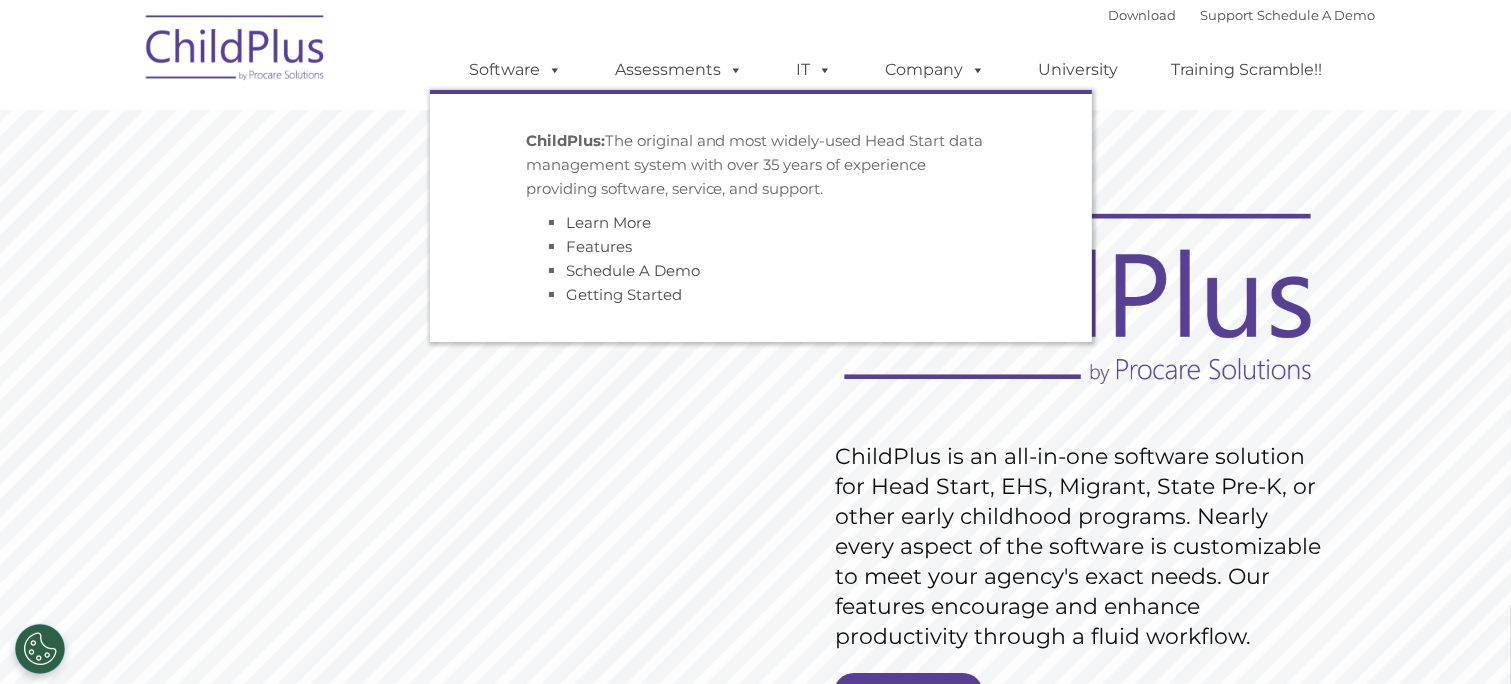 click on "Getting Started" at bounding box center [781, 295] 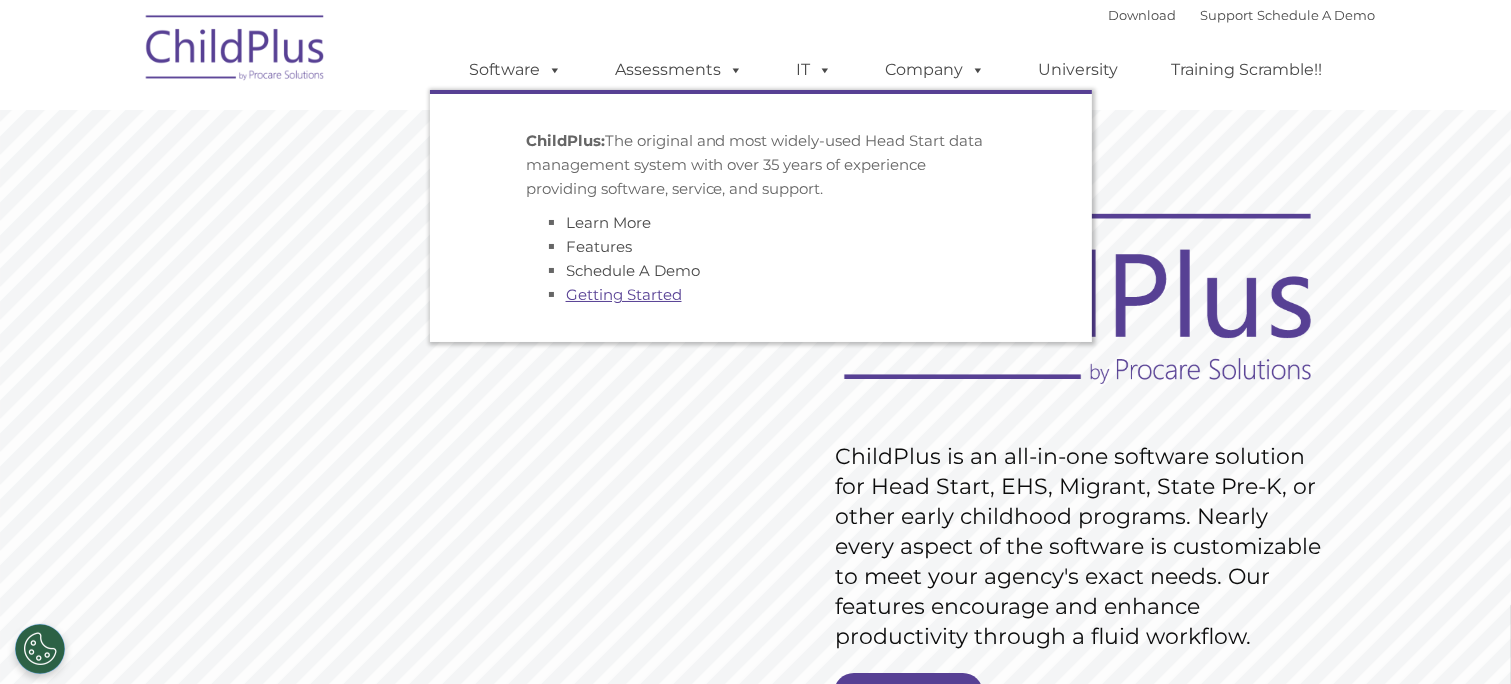 click on "Getting Started" at bounding box center (624, 294) 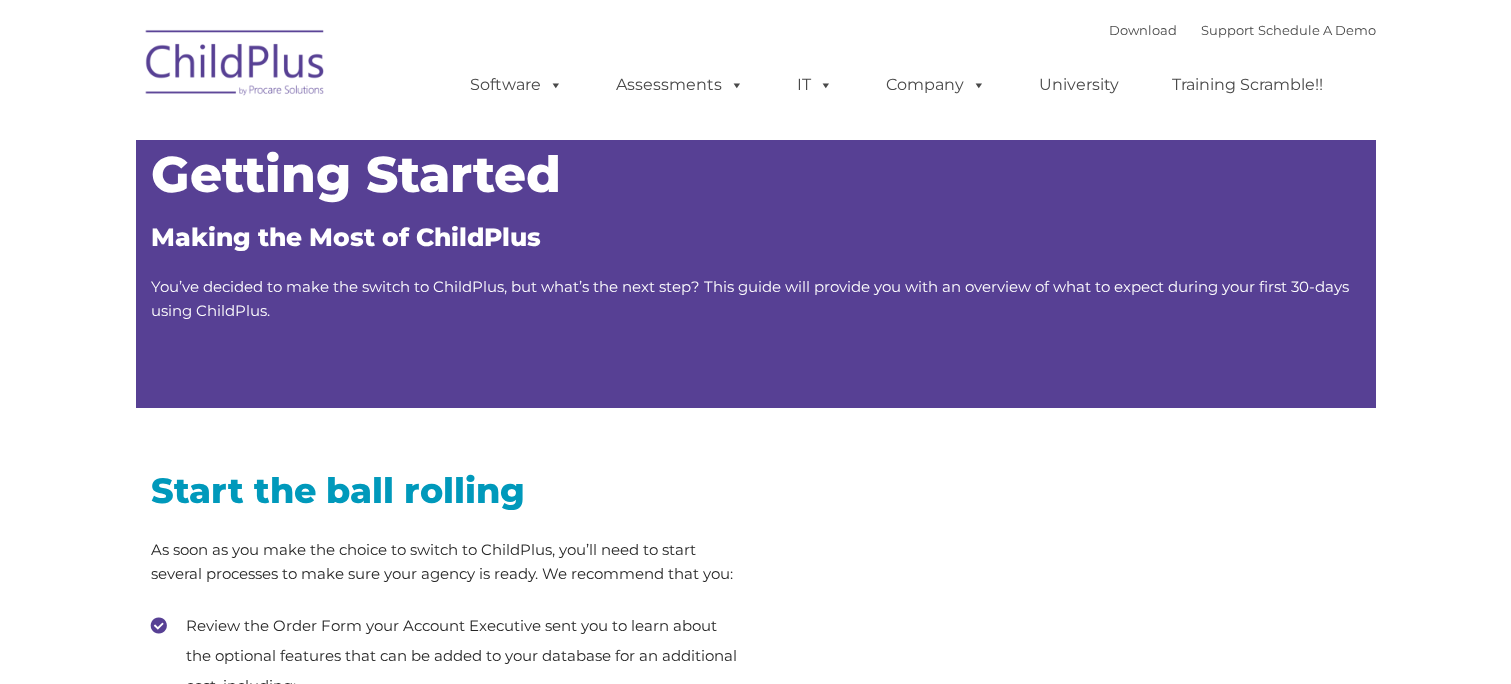 scroll, scrollTop: 0, scrollLeft: 0, axis: both 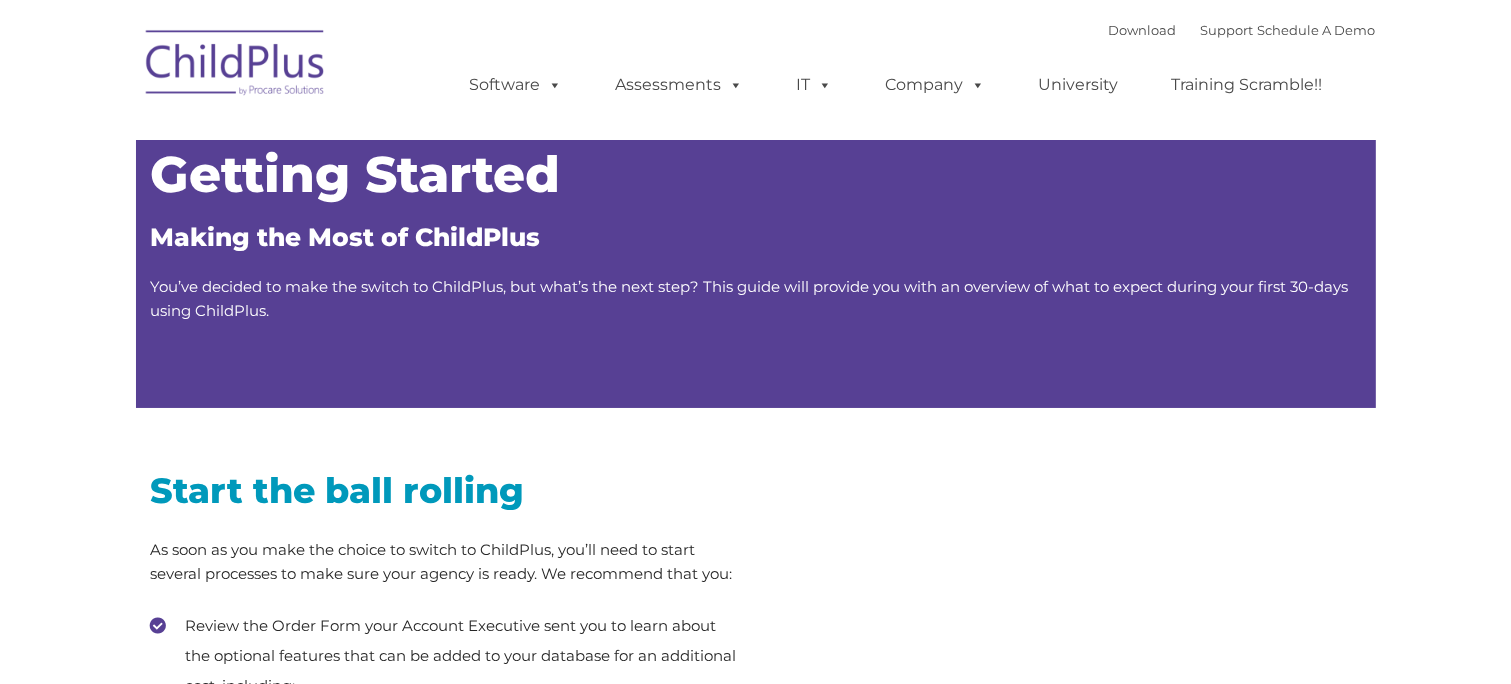 type on "" 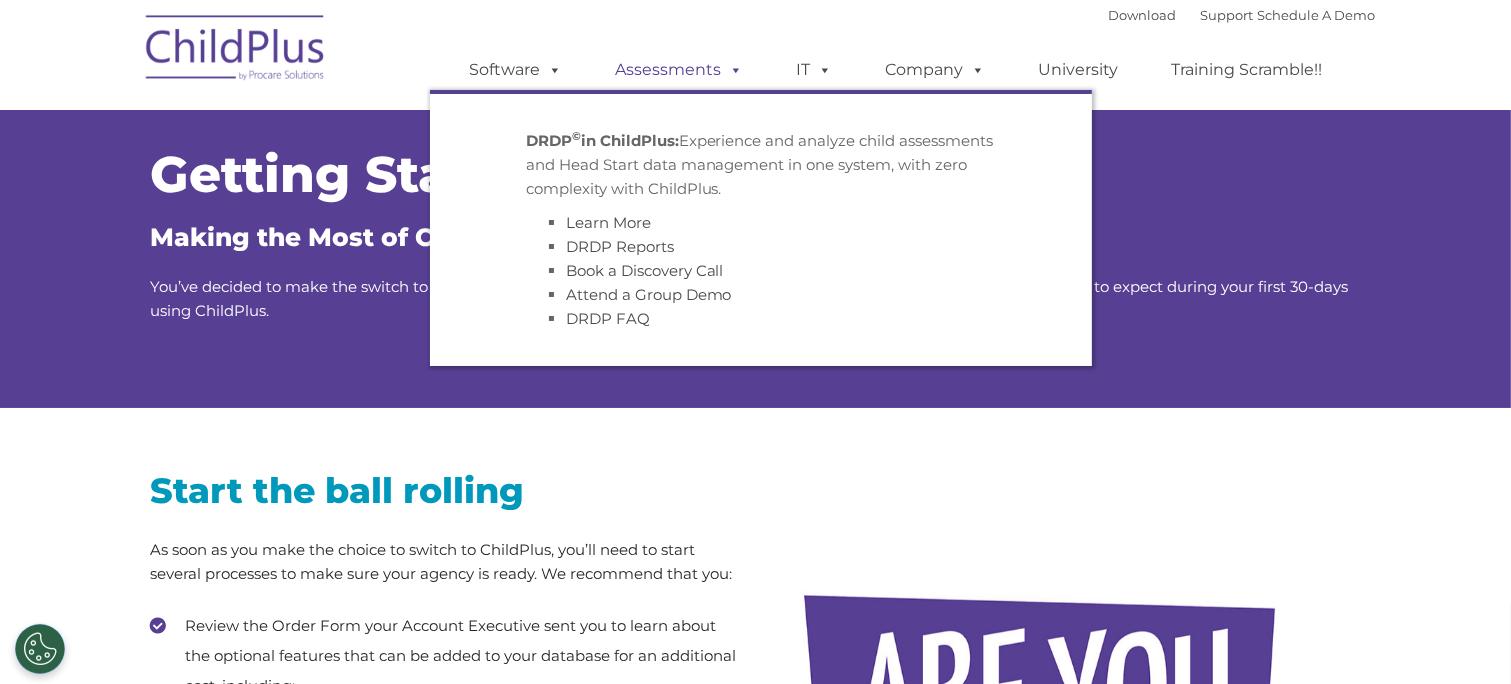 click on "Assessments" at bounding box center [680, 70] 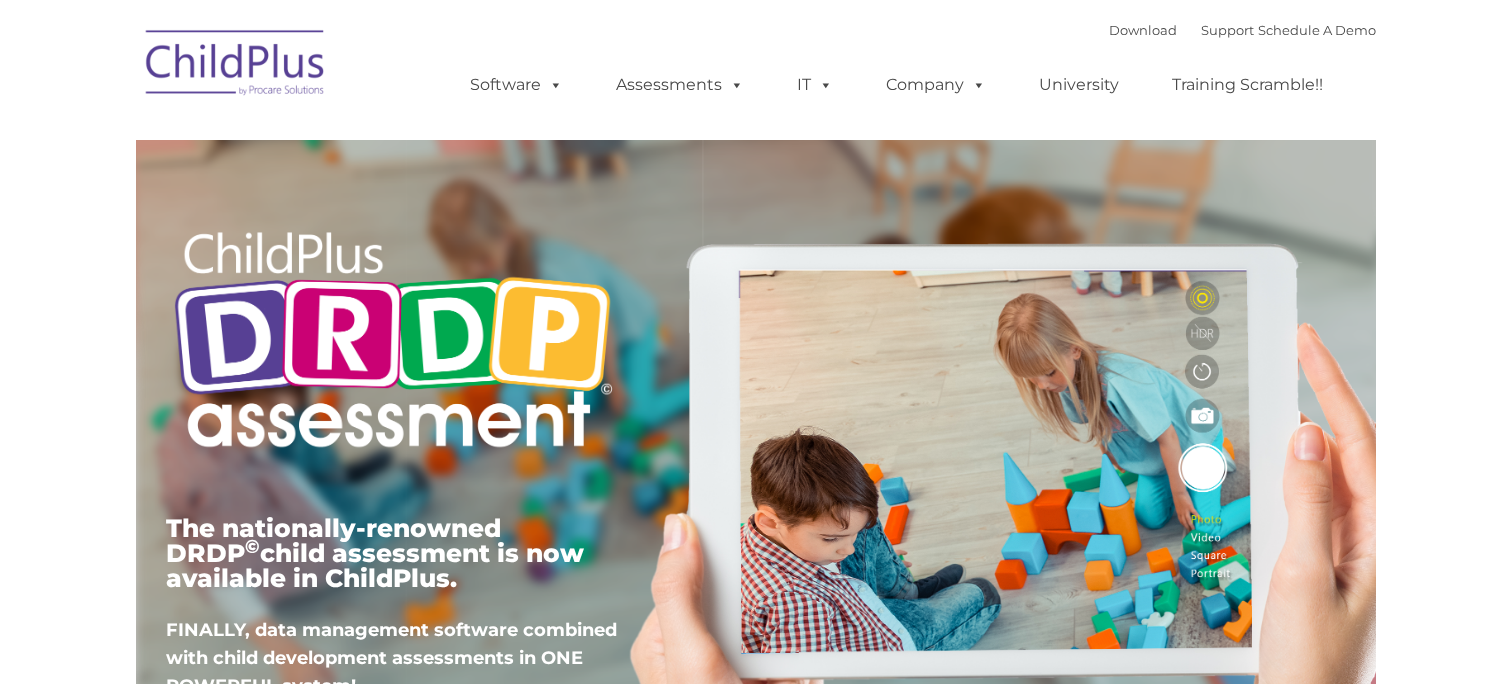 scroll, scrollTop: 0, scrollLeft: 0, axis: both 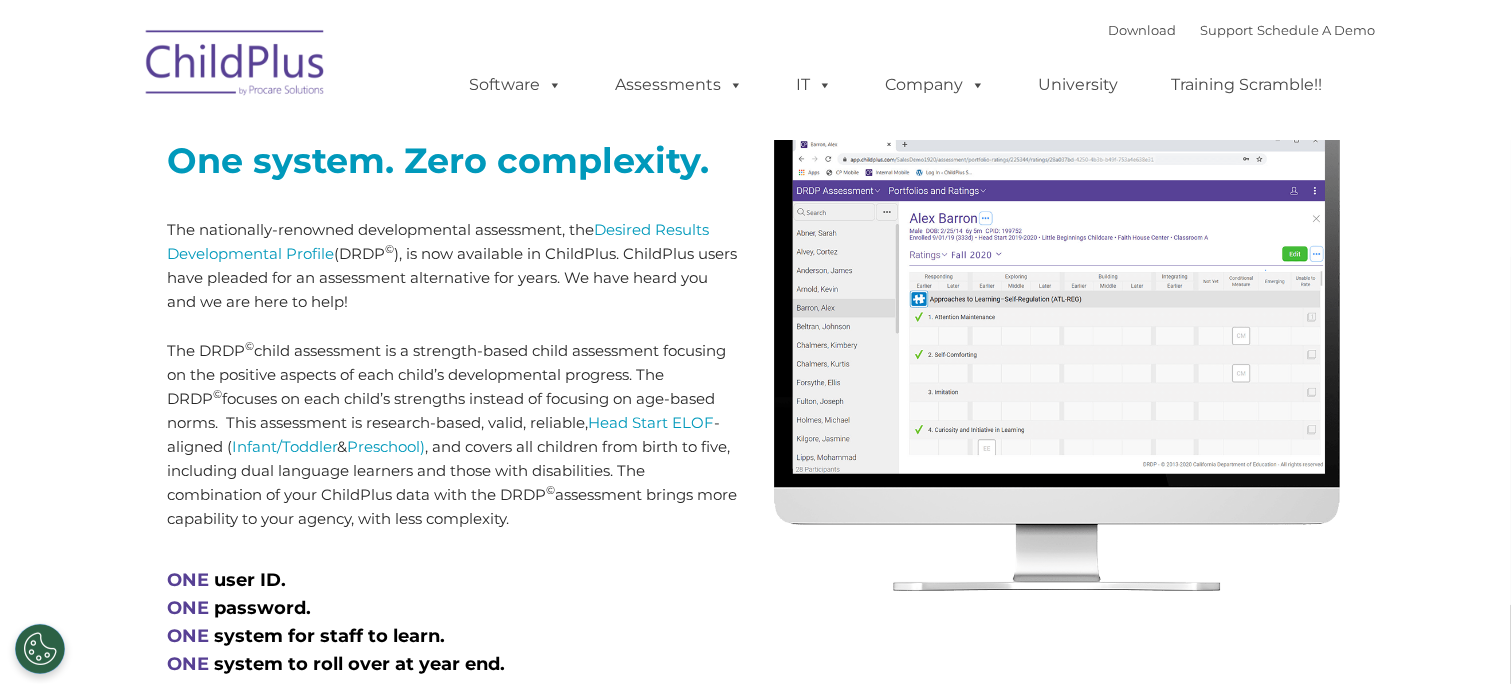 type on "" 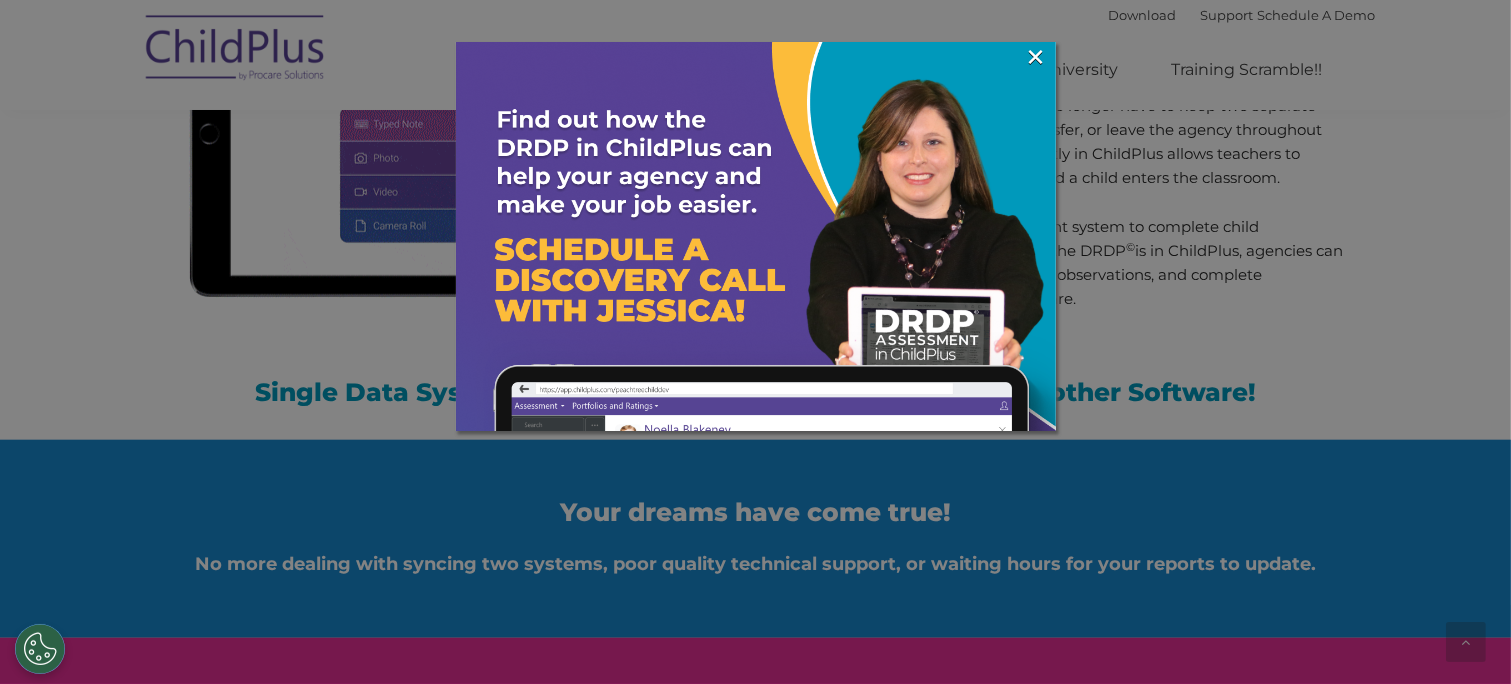 scroll, scrollTop: 1917, scrollLeft: 0, axis: vertical 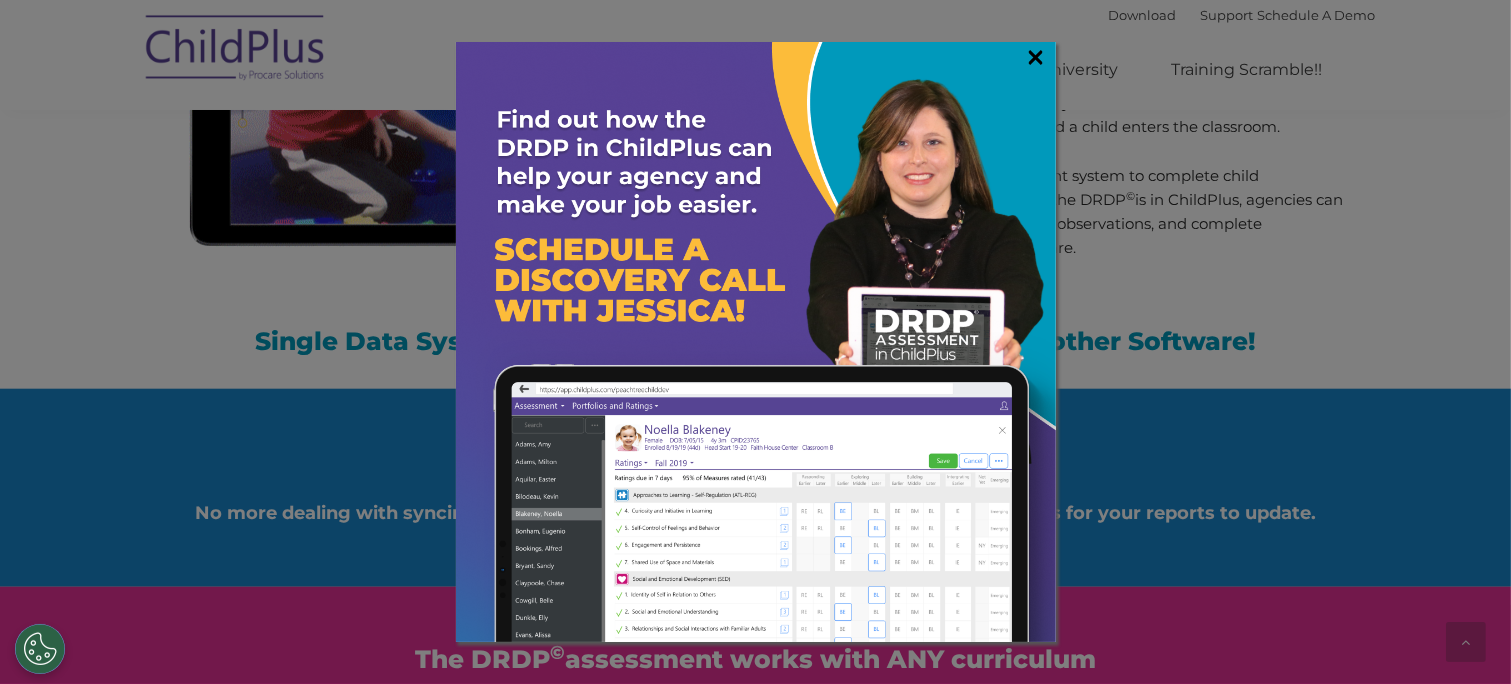 click on "×" at bounding box center (1036, 57) 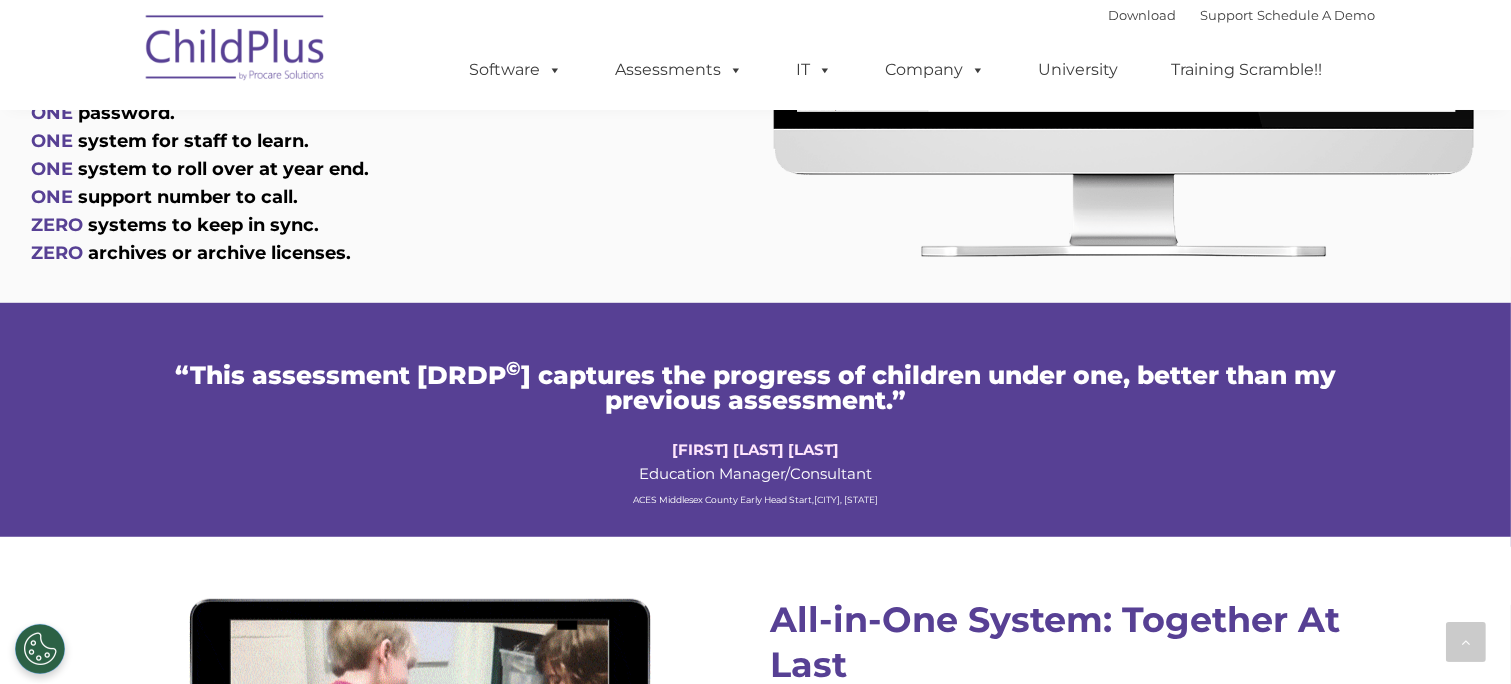 scroll, scrollTop: 0, scrollLeft: 0, axis: both 